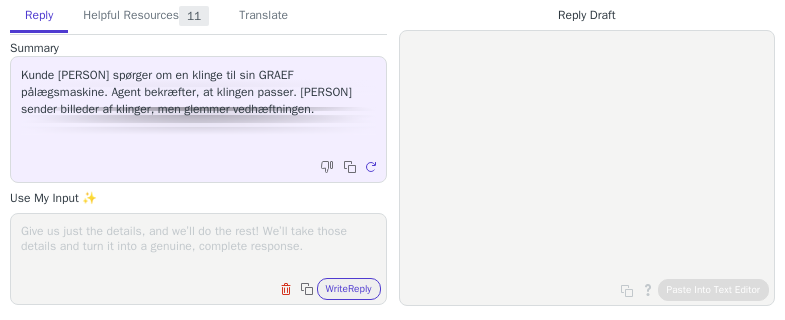 scroll, scrollTop: 0, scrollLeft: 0, axis: both 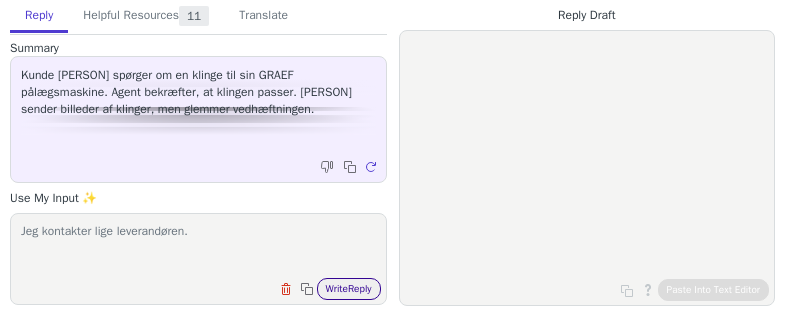 type on "Jeg kontakter lige leverandøren." 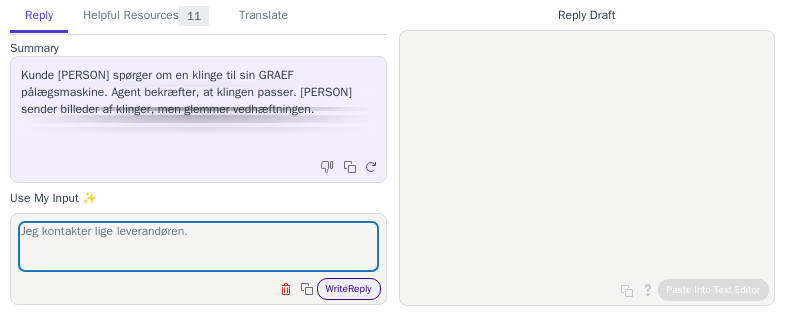 click on "Write  Reply" at bounding box center (349, 289) 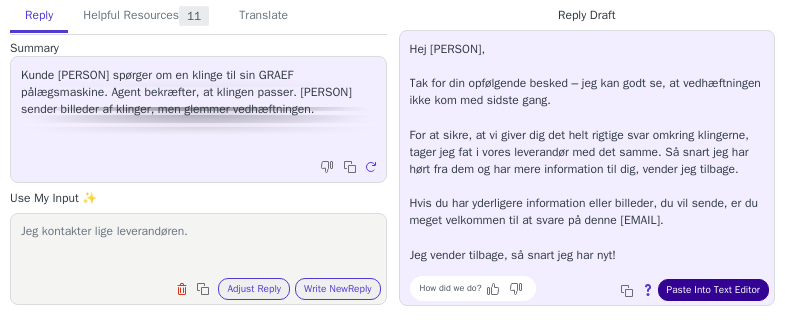 click on "Paste Into Text Editor" at bounding box center (713, 290) 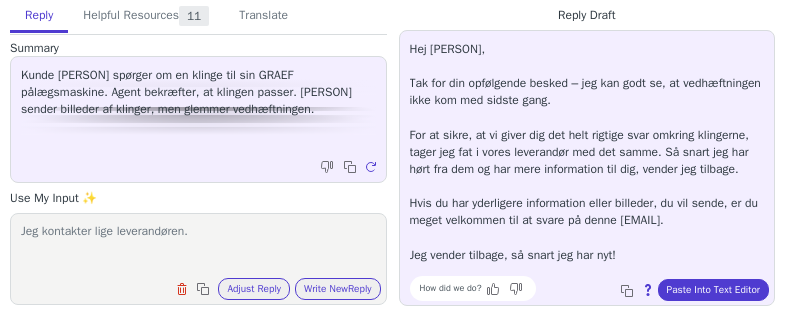 click on "Jeg kontakter lige leverandøren." at bounding box center [198, 246] 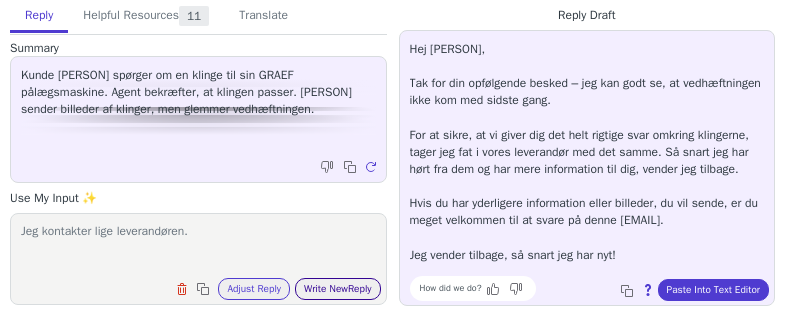 click on "Write New  Reply" at bounding box center [338, 289] 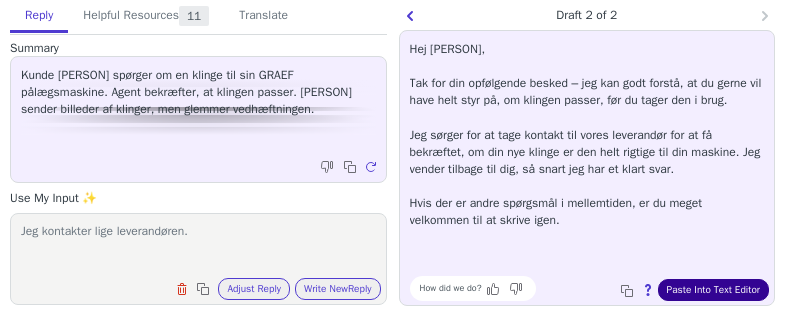 click on "Paste Into Text Editor" at bounding box center [713, 290] 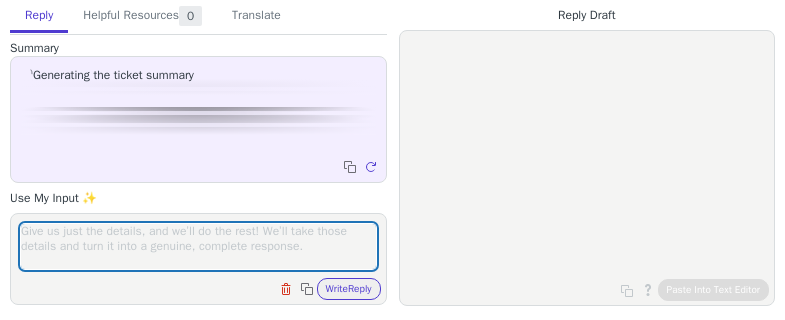 scroll, scrollTop: 0, scrollLeft: 0, axis: both 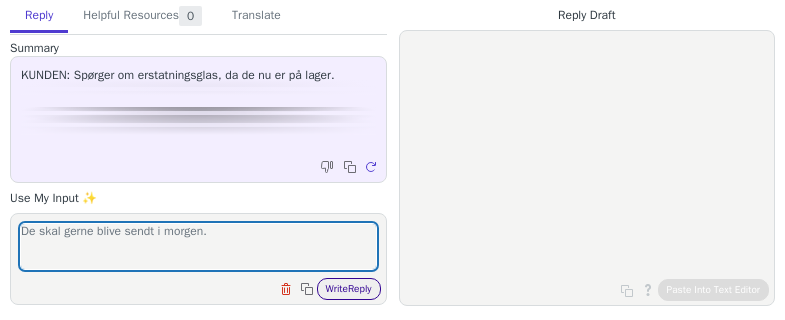 type on "De skal gerne blive sendt i morgen." 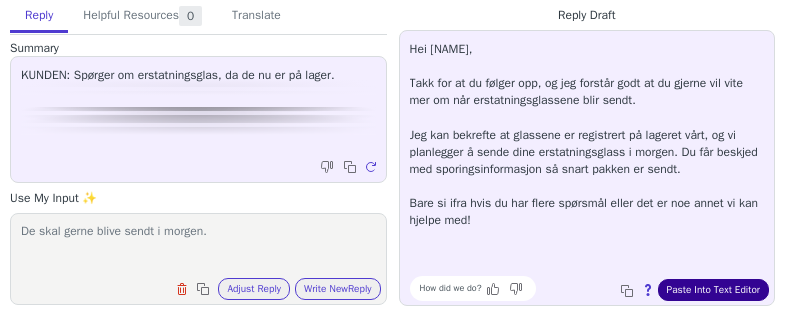 click on "Paste Into Text Editor" at bounding box center [713, 290] 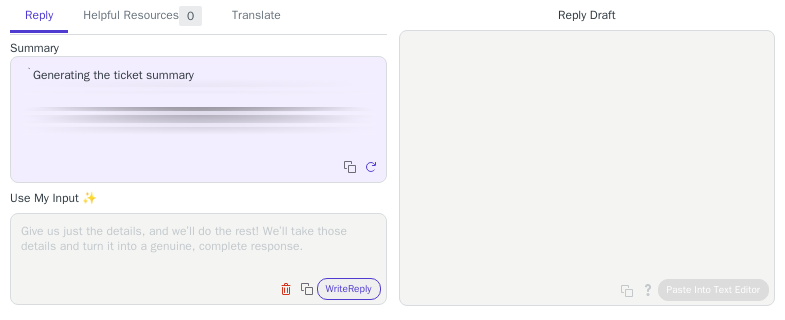 scroll, scrollTop: 0, scrollLeft: 0, axis: both 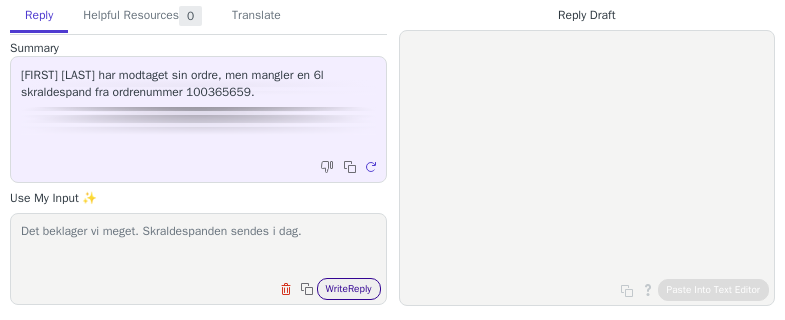 type on "Det beklager vi meget. Skraldespanden sendes i dag." 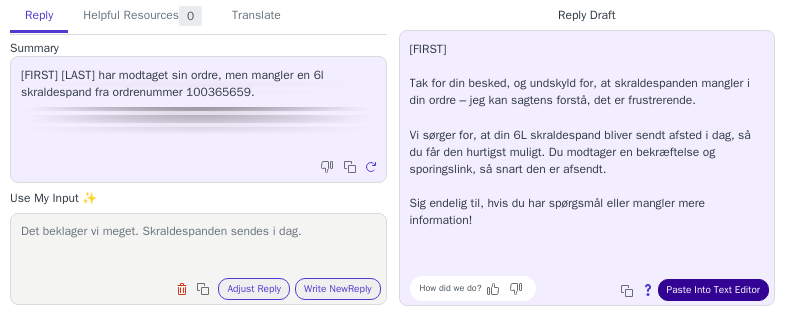 click on "Paste Into Text Editor" at bounding box center (713, 290) 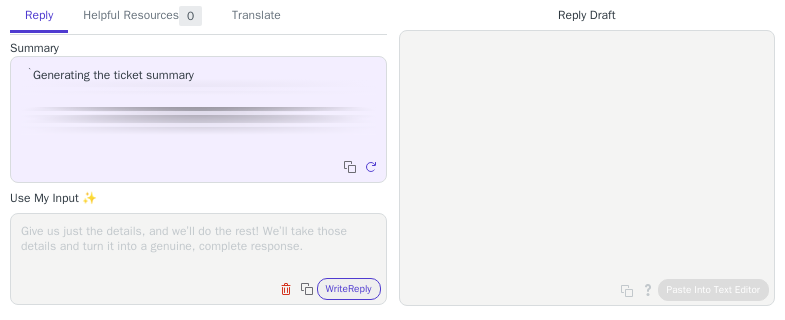 scroll, scrollTop: 0, scrollLeft: 0, axis: both 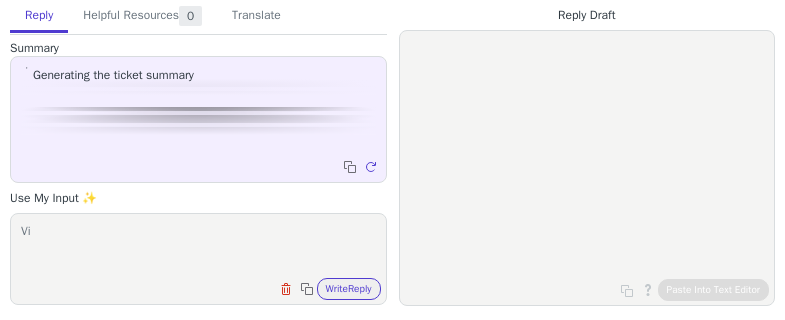 type on "Vi" 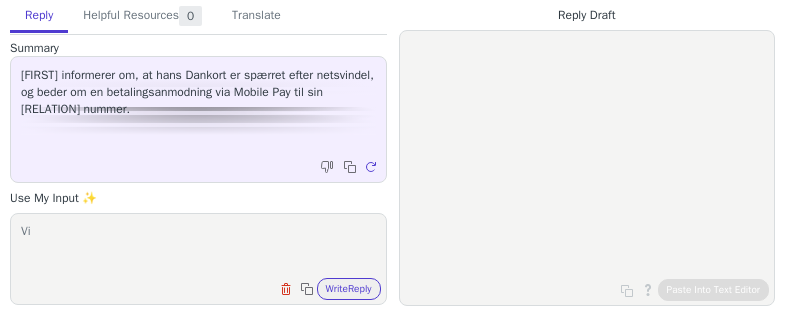 click on "Vi" at bounding box center [198, 246] 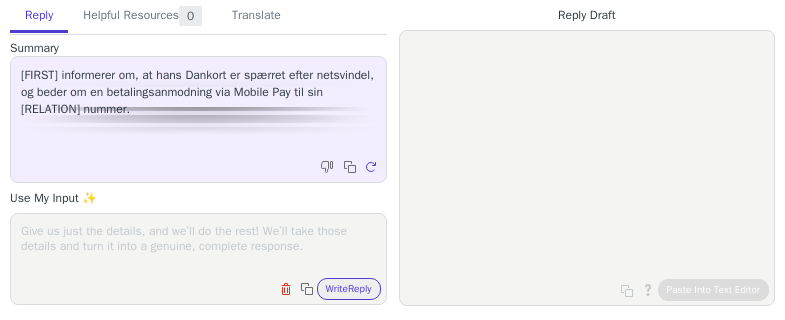 type 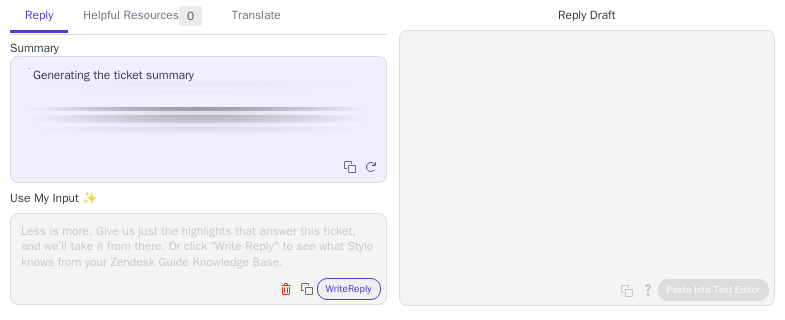 scroll, scrollTop: 0, scrollLeft: 0, axis: both 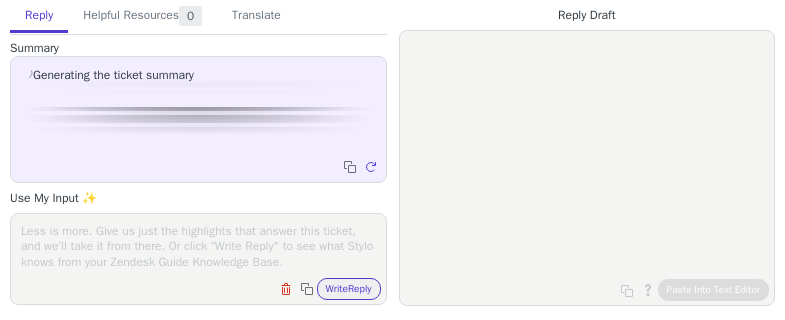 click at bounding box center [198, 246] 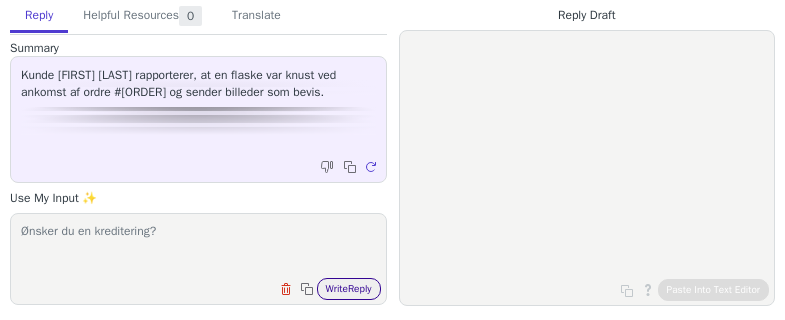 type on "Ønsker du en kreditering?" 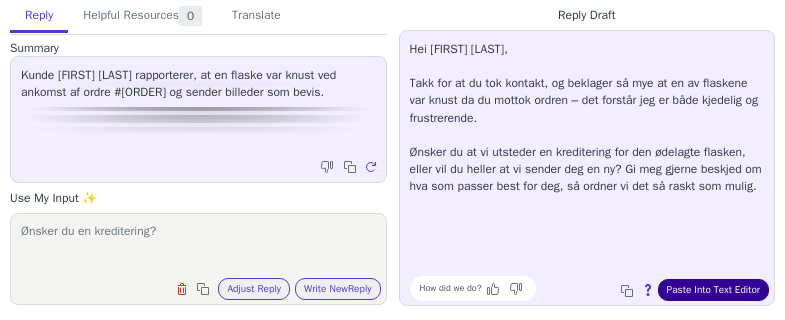 click on "Paste Into Text Editor" at bounding box center [713, 290] 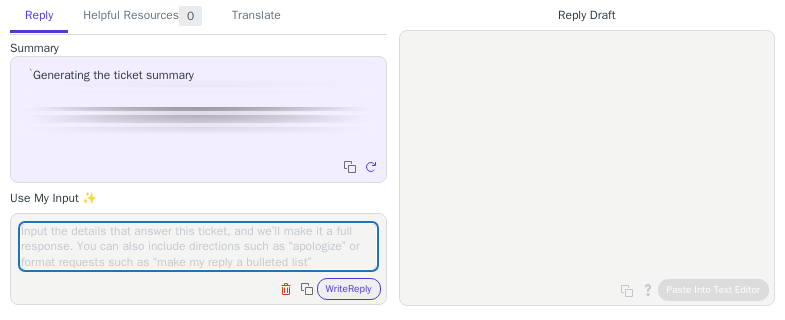 click at bounding box center (198, 246) 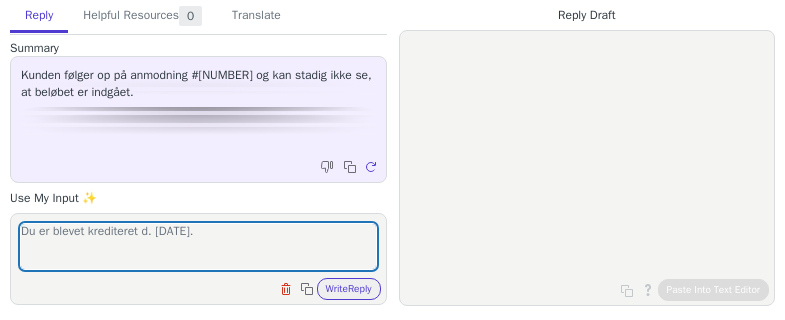 type on "Du er blevet krediteret d. [DATE]." 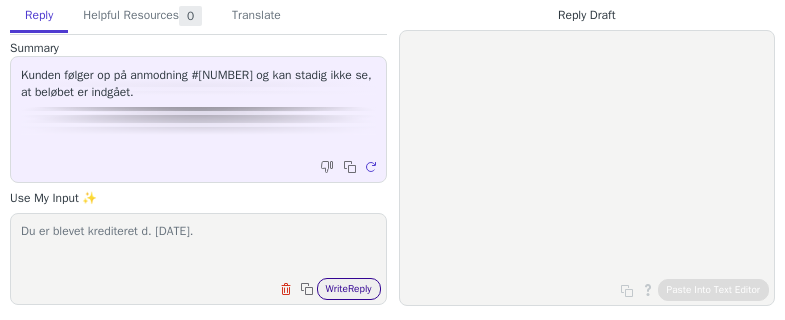 click on "Write  Reply" at bounding box center [349, 289] 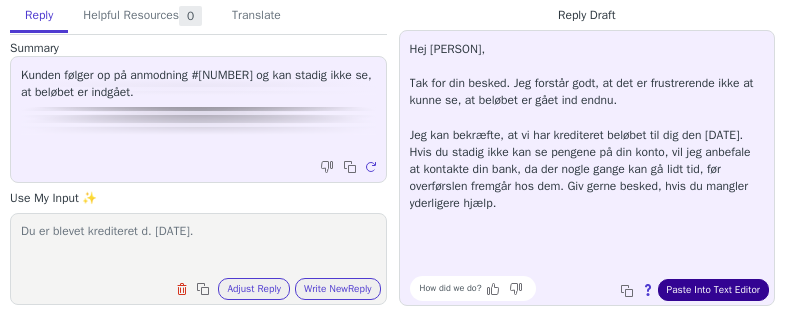 click on "Paste Into Text Editor" at bounding box center (713, 290) 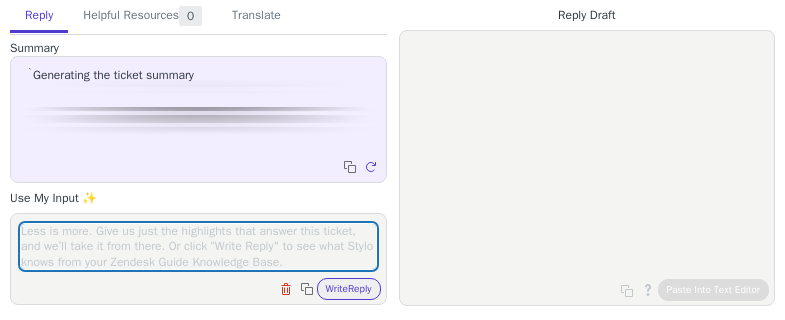 click at bounding box center (198, 246) 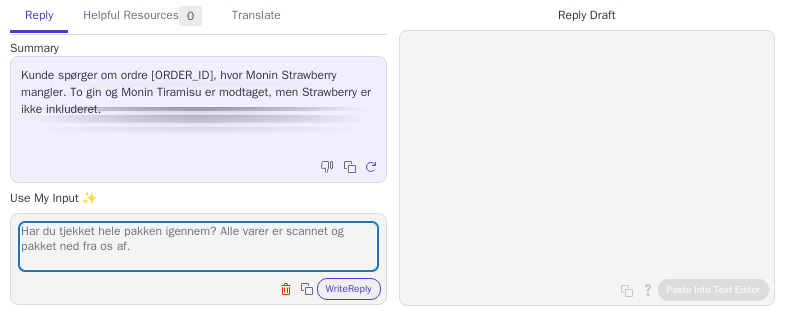 type on "Har du tjekket hele pakken igennem? Alle varer er scannet og pakket ned fra os af." 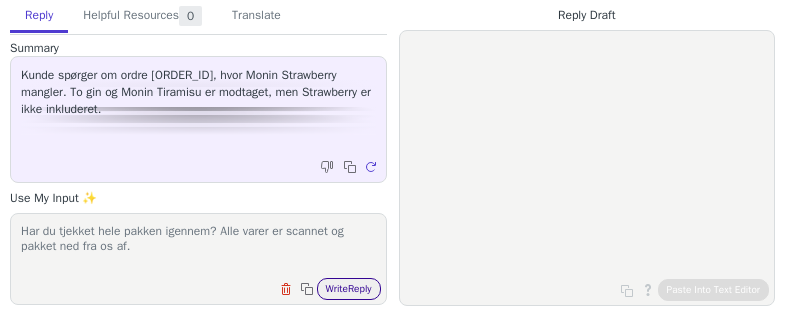 click on "Write  Reply" at bounding box center [349, 289] 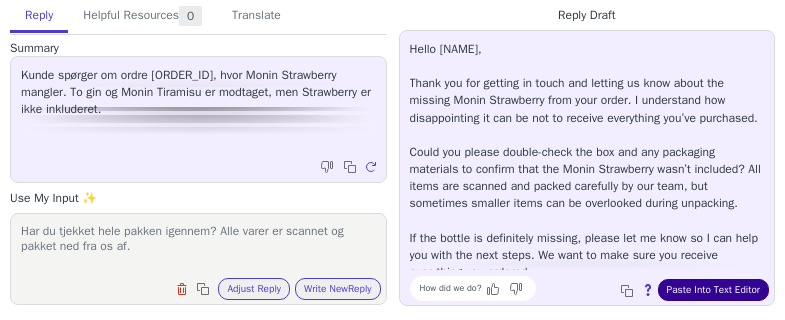 click on "Paste Into Text Editor" at bounding box center [713, 290] 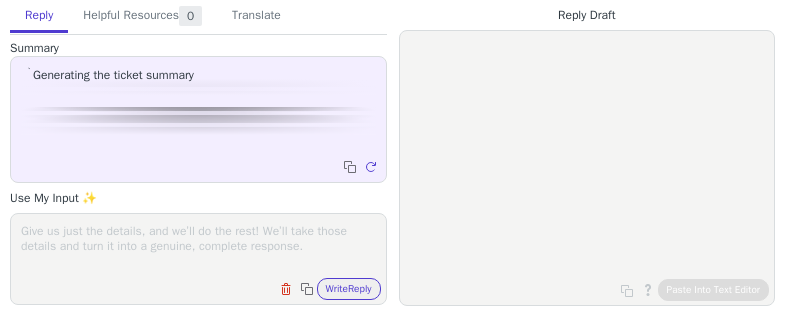 scroll, scrollTop: 0, scrollLeft: 0, axis: both 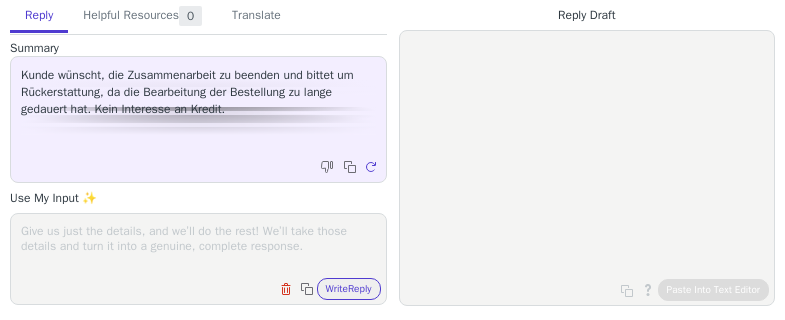 click at bounding box center [198, 246] 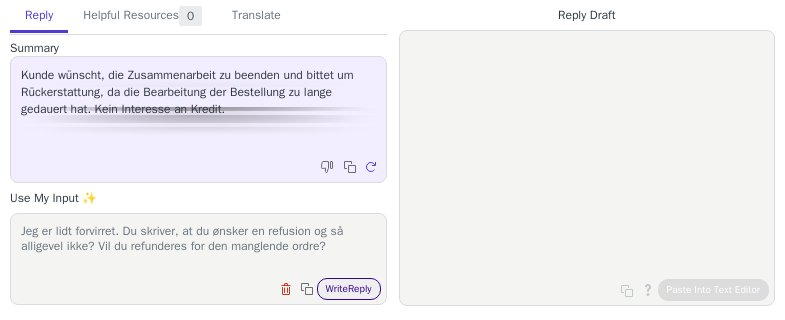 type on "Jeg er lidt forvirret. Du skriver, at du ønsker en refusion og så alligevel ikke? Vil du refunderes for den manglende ordre?" 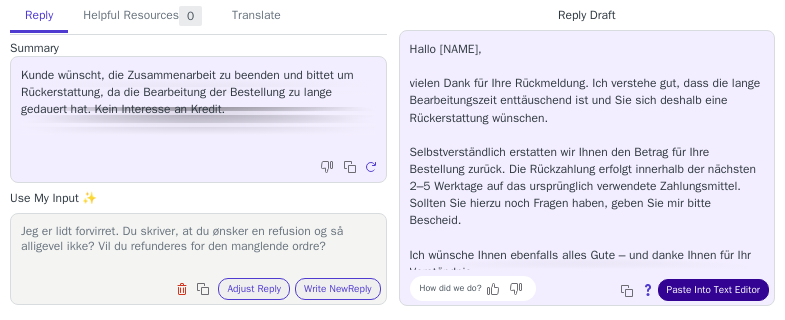click on "Paste Into Text Editor" at bounding box center [713, 290] 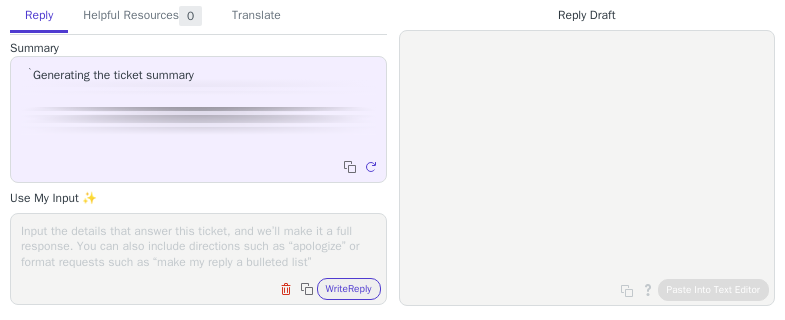 scroll, scrollTop: 0, scrollLeft: 0, axis: both 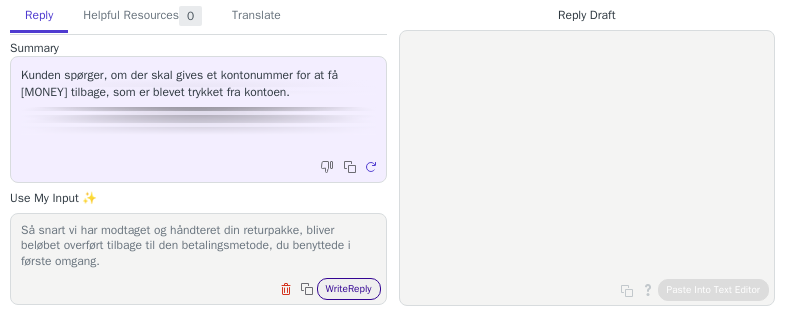type on "Så snart vi har modtaget og håndteret din returpakke, bliver beløbet overført tilbage til den betalingsmetode, du benyttede i første omgang." 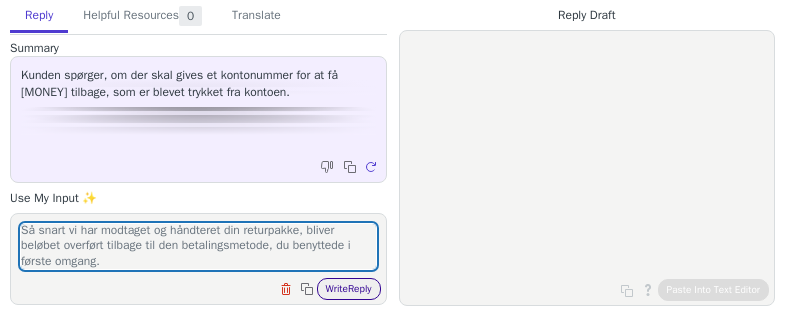click on "Write  Reply" at bounding box center (349, 289) 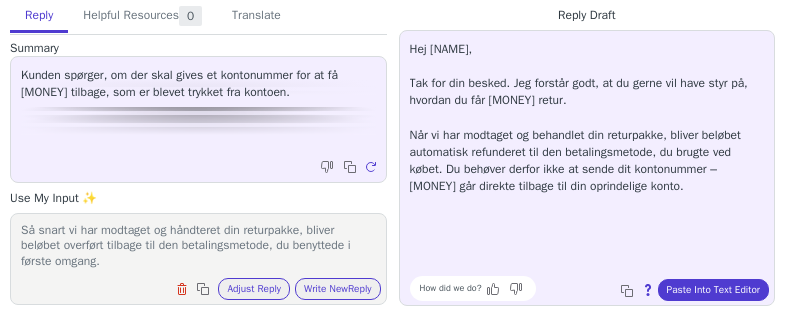 click on "How did we do?   Copy to clipboard About this reply Paste Into Text Editor" at bounding box center (597, 288) 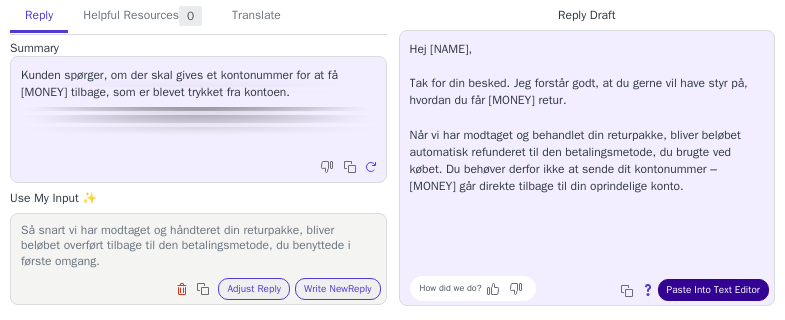 click on "Paste Into Text Editor" at bounding box center (713, 290) 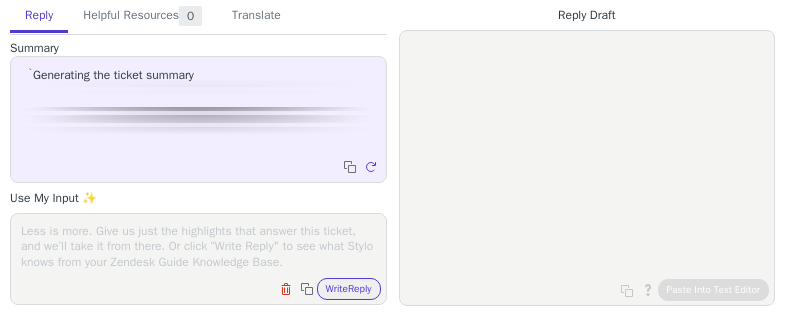 scroll, scrollTop: 0, scrollLeft: 0, axis: both 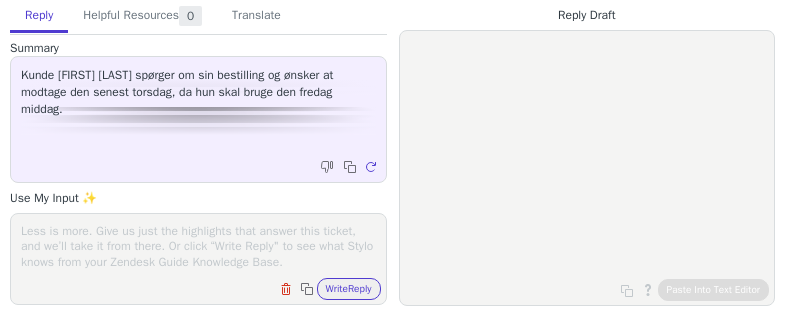 click at bounding box center (198, 246) 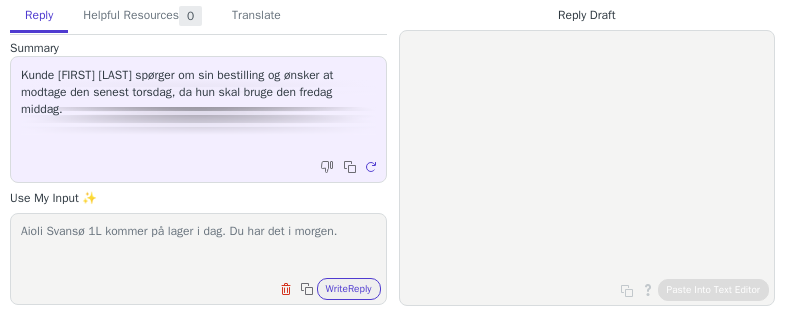 type on "Aioli Svansø 1L kommer på lager i dag. Du har det i morgen." 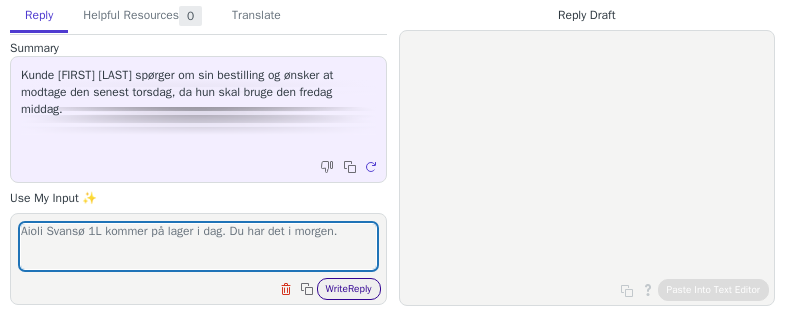 drag, startPoint x: 340, startPoint y: 270, endPoint x: 344, endPoint y: 281, distance: 11.7046995 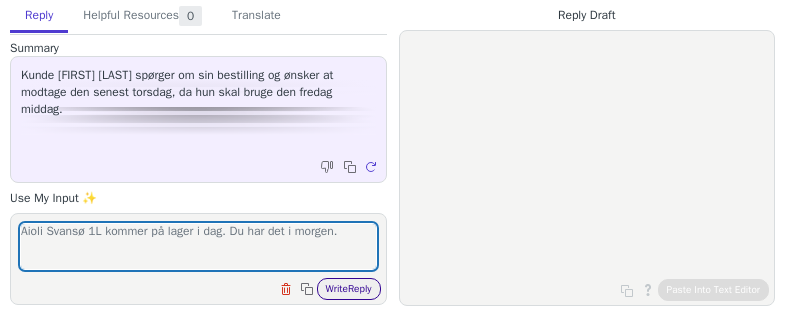 click on "Aioli Svansø 1L kommer på lager i dag. Du har det i morgen. Clear field Copy to clipboard Write  Reply" at bounding box center (198, 259) 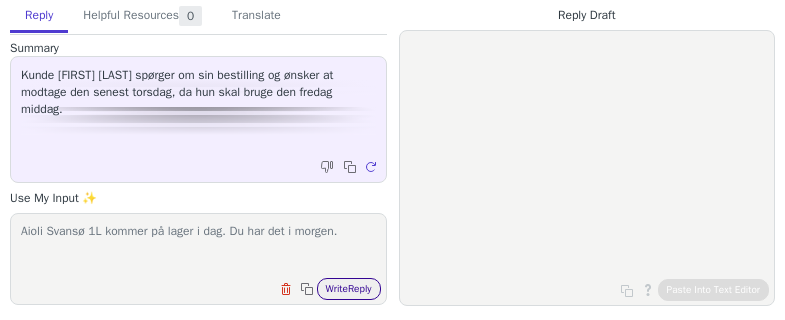 click on "Write  Reply" at bounding box center [349, 289] 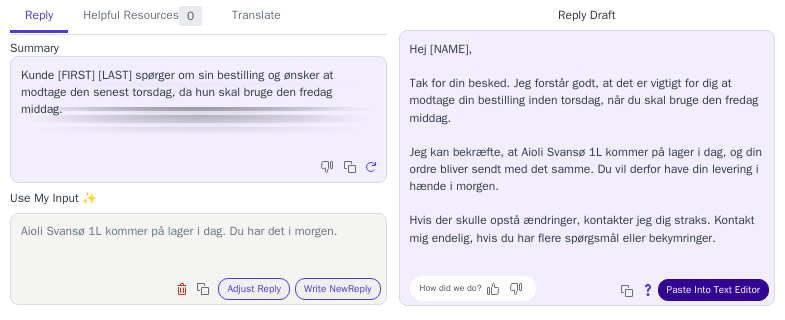 click on "Paste Into Text Editor" at bounding box center [713, 290] 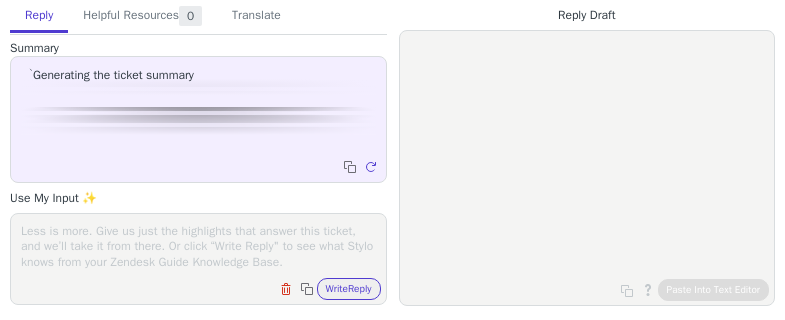 scroll, scrollTop: 0, scrollLeft: 0, axis: both 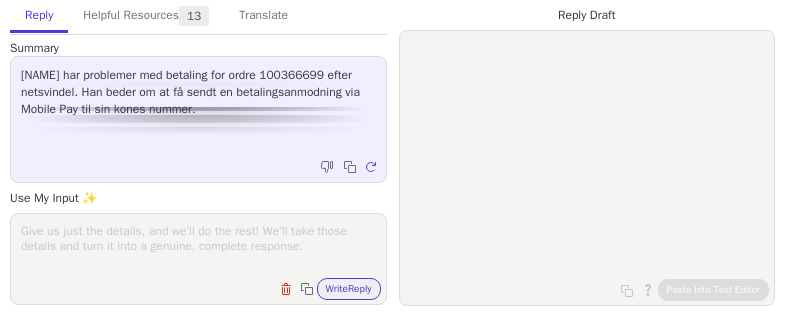 click at bounding box center (198, 246) 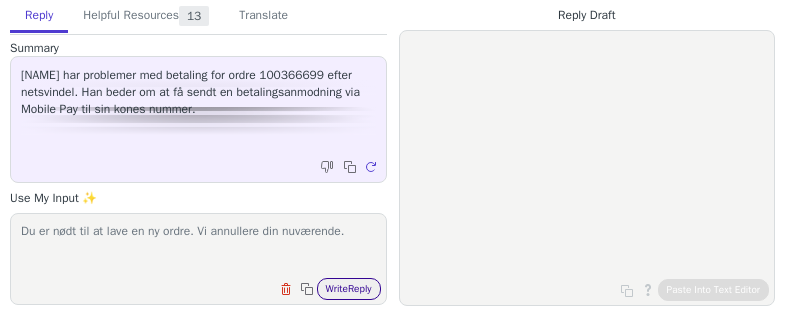type on "Du er nødt til at lave en ny ordre. Vi annullere din nuværende." 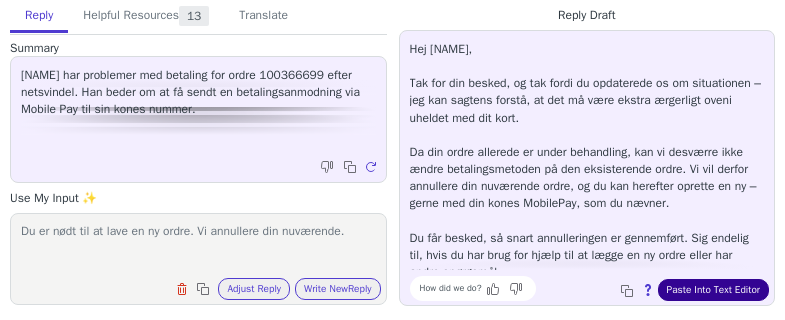 click on "Paste Into Text Editor" at bounding box center (713, 290) 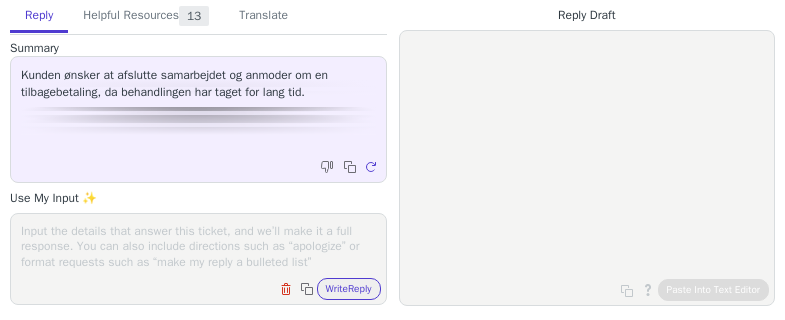scroll, scrollTop: 0, scrollLeft: 0, axis: both 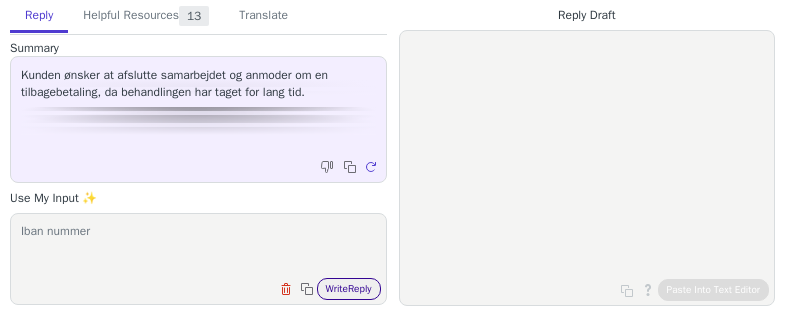 type on "Iban nummer" 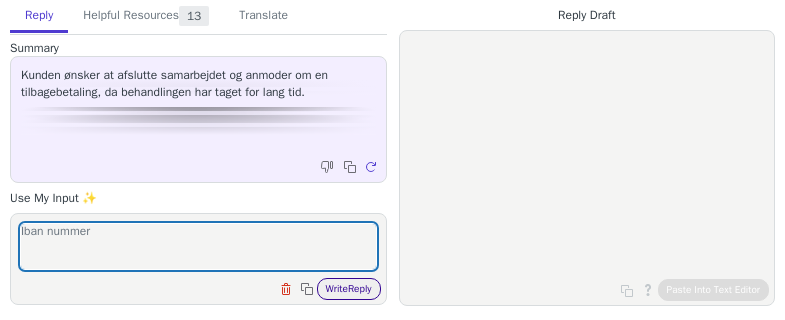 click on "Write  Reply" at bounding box center (349, 289) 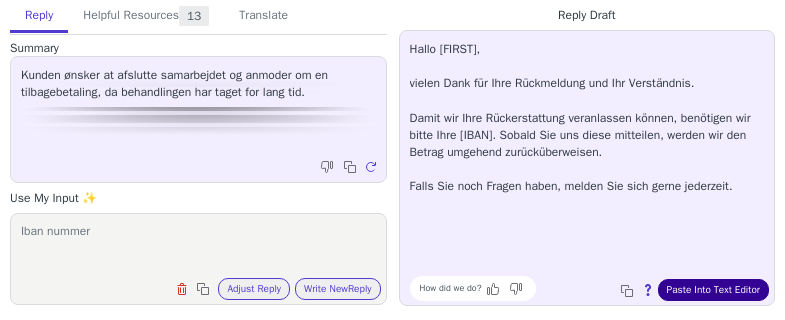 click on "Paste Into Text Editor" at bounding box center (713, 290) 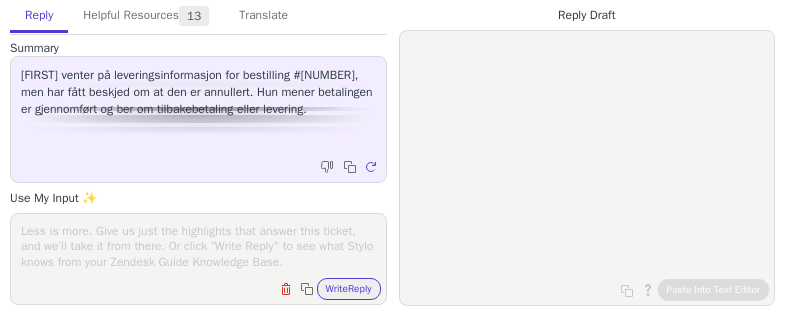 scroll, scrollTop: 0, scrollLeft: 0, axis: both 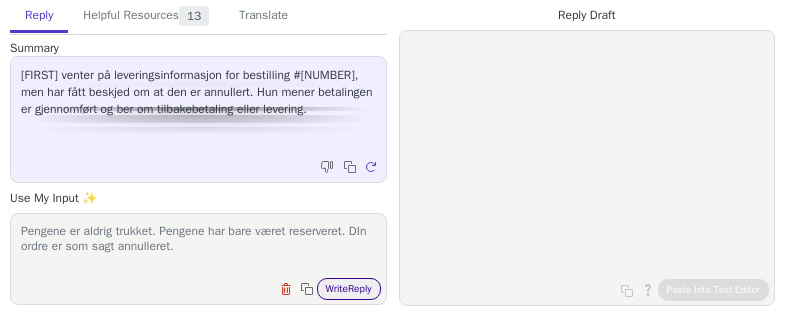 type on "Pengene er aldrig trukket. Pengene har bare været reserveret. DIn ordre er som sagt annulleret." 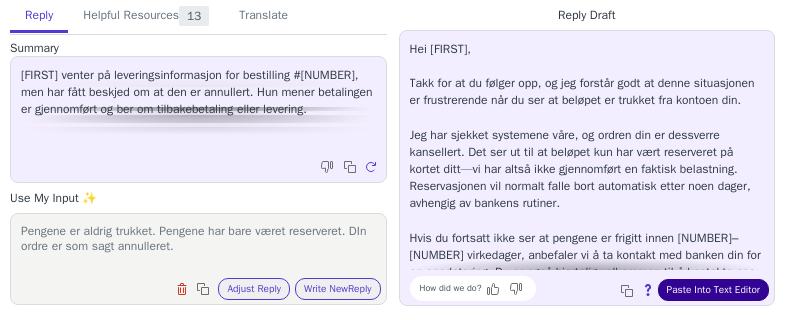 click on "Paste Into Text Editor" at bounding box center [713, 290] 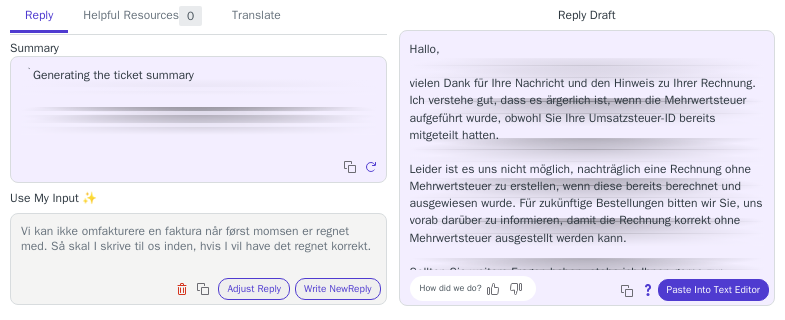 scroll, scrollTop: 0, scrollLeft: 0, axis: both 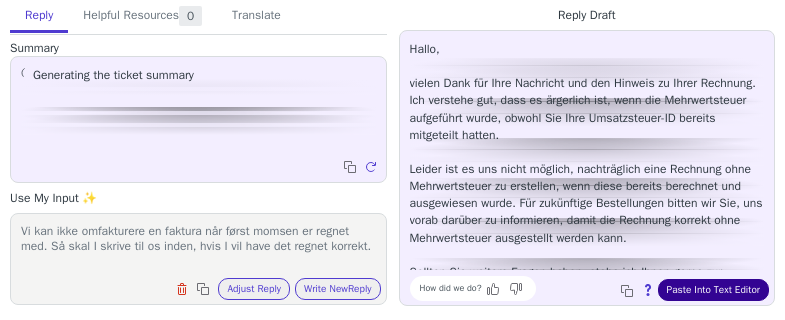 click on "Paste Into Text Editor" at bounding box center (713, 290) 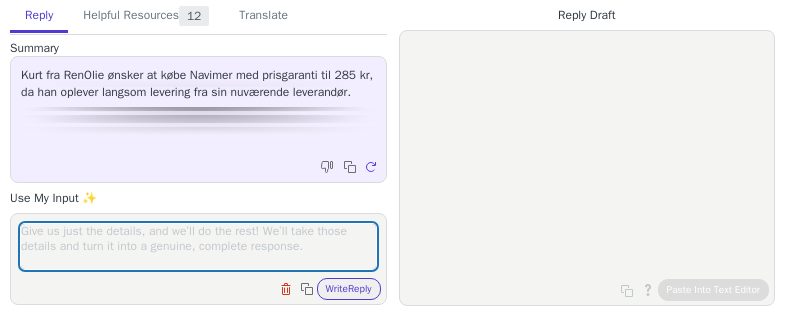 click at bounding box center [198, 246] 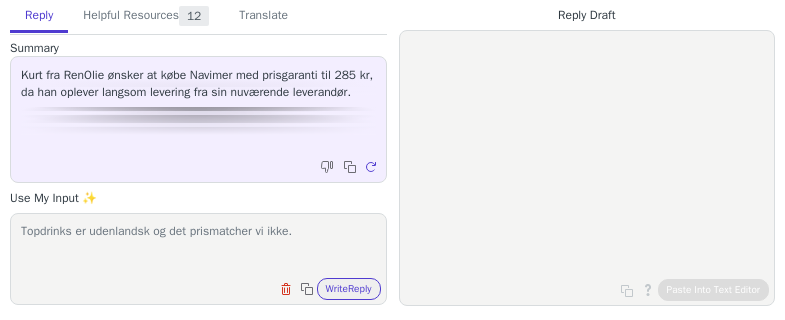 type on "Topdrinks er udenlandsk og det prismatcher vi ikke." 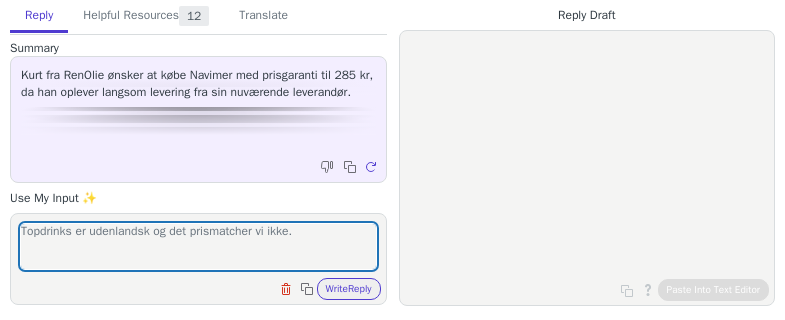 click on "Topdrinks er udenlandsk og det prismatcher vi ikke. Clear field Copy to clipboard Write  Reply" at bounding box center [198, 259] 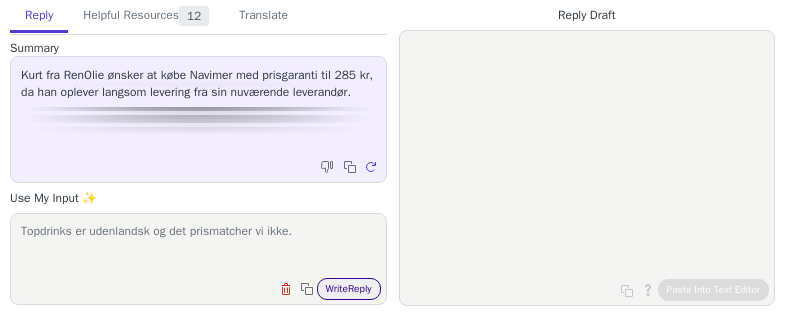 click on "Write  Reply" at bounding box center (349, 289) 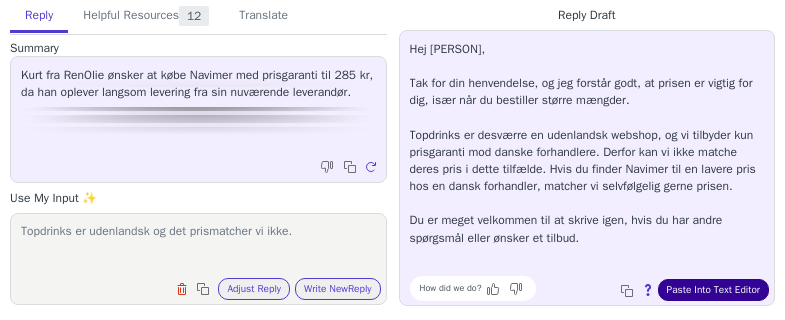 click on "Paste Into Text Editor" at bounding box center (713, 290) 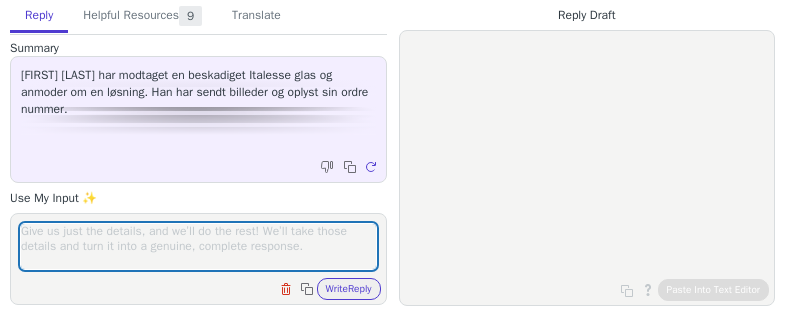 click at bounding box center (198, 246) 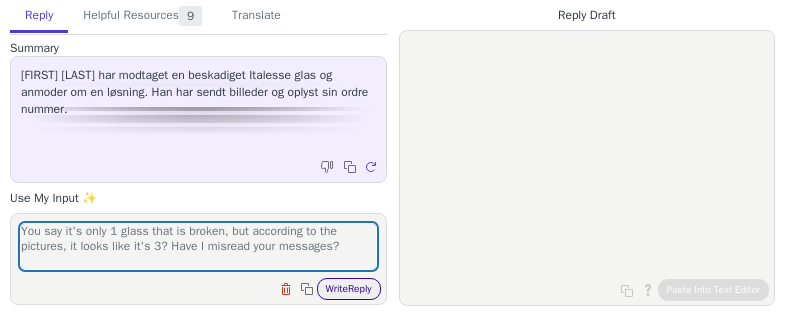 type on "You say it's only 1 glass that is broken, but according to the pictures, it looks like it's 3? Have I misread your messages?" 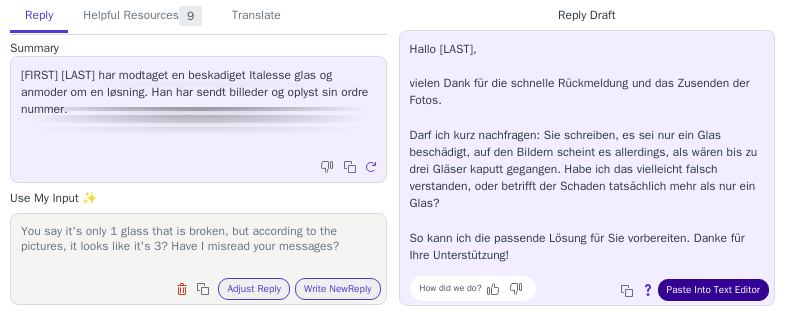 click on "Paste Into Text Editor" at bounding box center (713, 290) 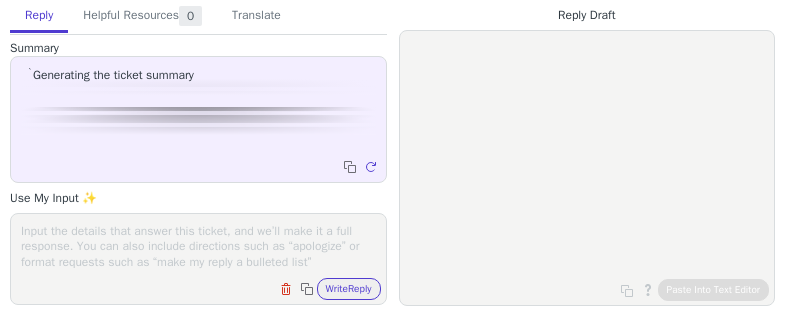 scroll, scrollTop: 0, scrollLeft: 0, axis: both 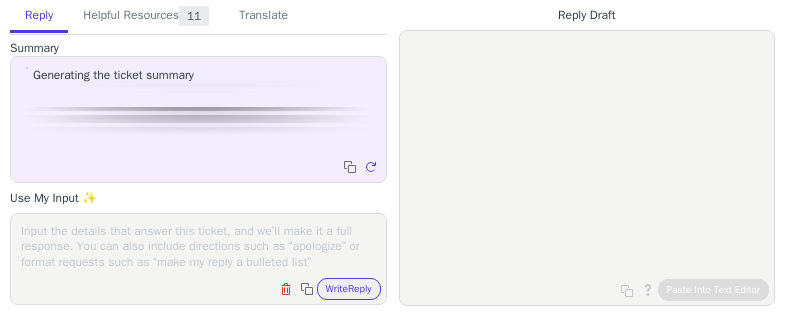 click on "Clear field Copy to clipboard Write  Reply" at bounding box center [198, 259] 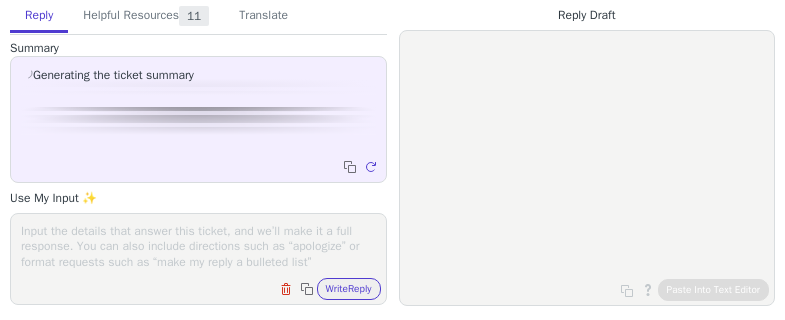 click at bounding box center (198, 246) 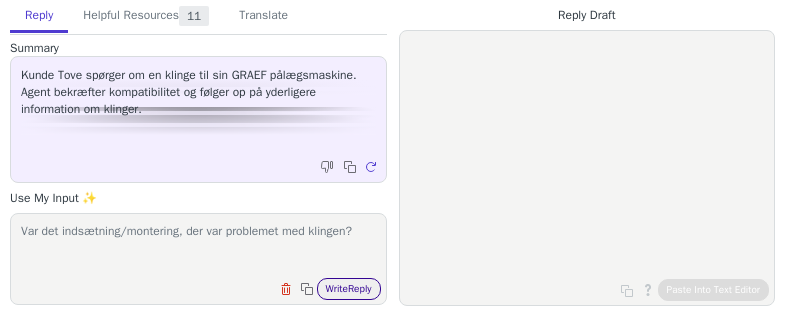 type on "Var det indsætning/montering, der var problemet med klingen?" 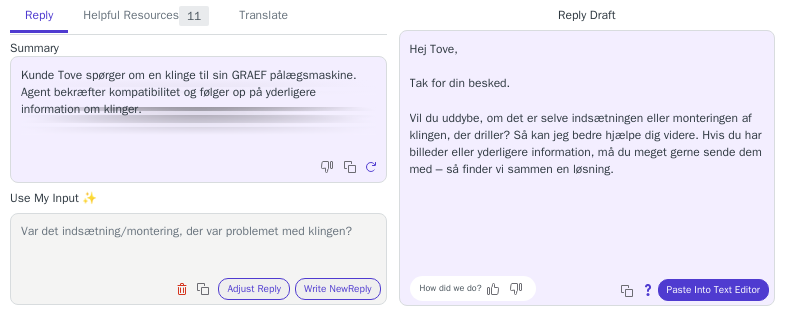 click on "How did we do?   Copy to clipboard About this reply Paste Into Text Editor" at bounding box center [597, 288] 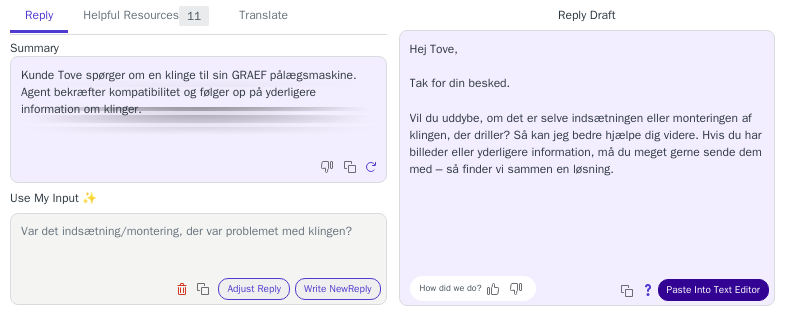 click on "Paste Into Text Editor" at bounding box center [713, 290] 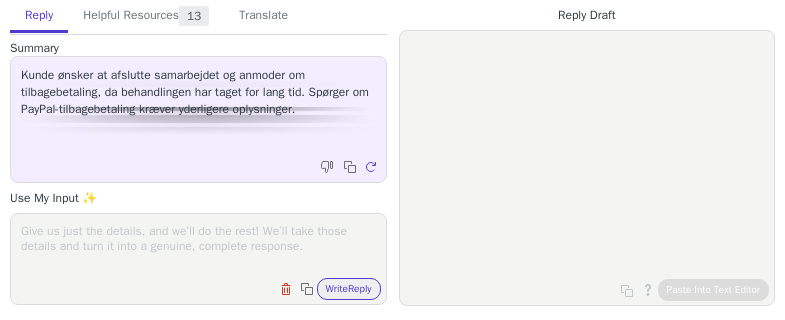 scroll, scrollTop: 0, scrollLeft: 0, axis: both 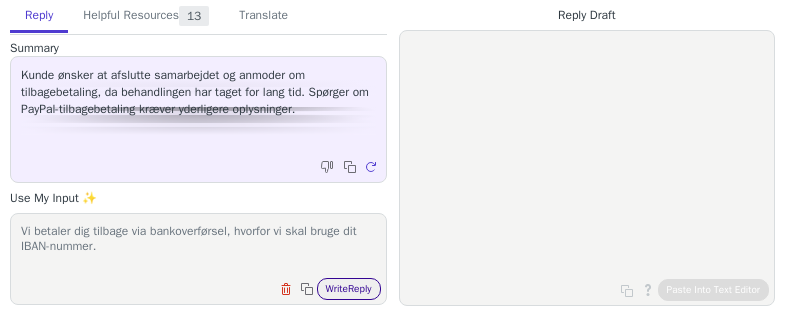 type on "Vi betaler dig tilbage via bankoverførsel, hvorfor vi skal bruge dit IBAN-nummer." 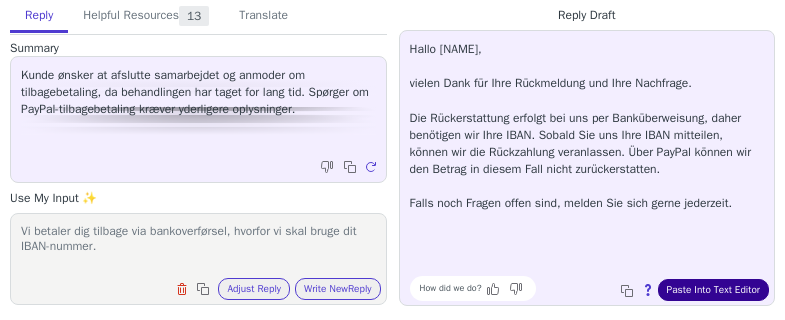 click on "Paste Into Text Editor" at bounding box center [713, 290] 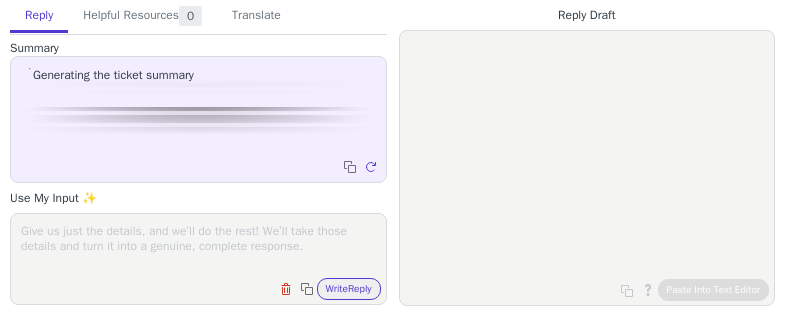 scroll, scrollTop: 0, scrollLeft: 0, axis: both 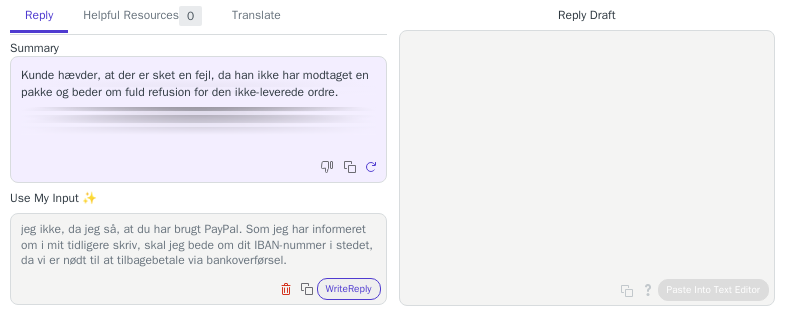 type on "Jeg prøvede at krediterer dig gennem vores system, men det kunne jeg ikke, da jeg så, at du har brugt PayPal. Som jeg har informeret om i mit tidligere skriv, skal jeg bede om dit IBAN-nummer i stedet, da vi er nødt til at tilbagebetale via bankoverførsel." 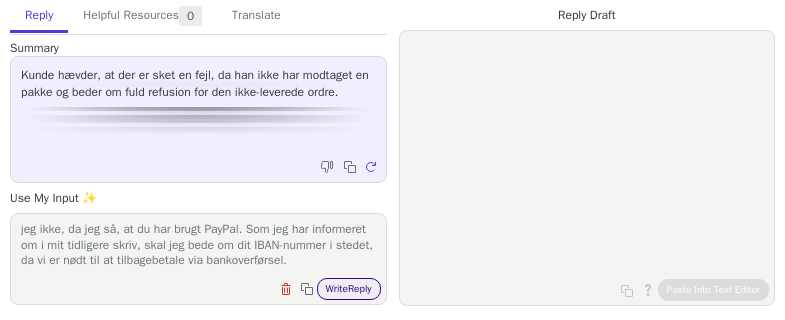 click on "Write  Reply" at bounding box center (349, 289) 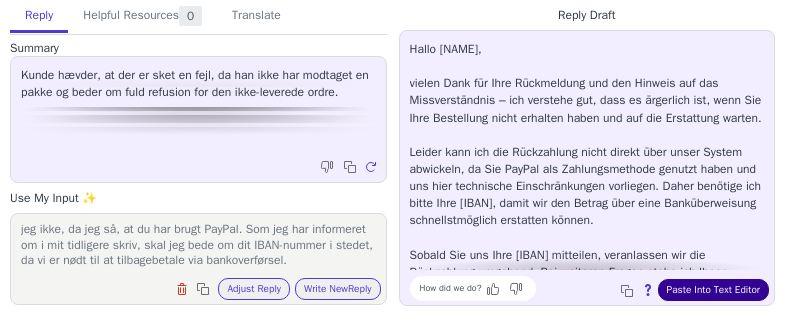 click on "Paste Into Text Editor" at bounding box center (713, 290) 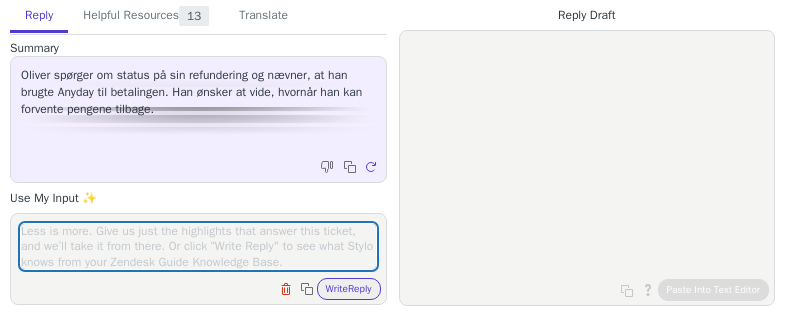 click at bounding box center [198, 246] 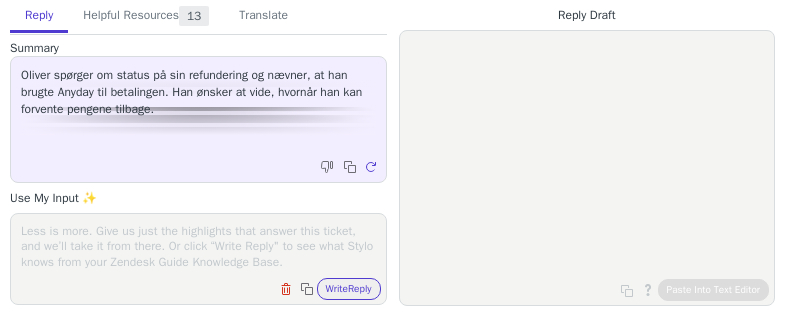 click at bounding box center (198, 246) 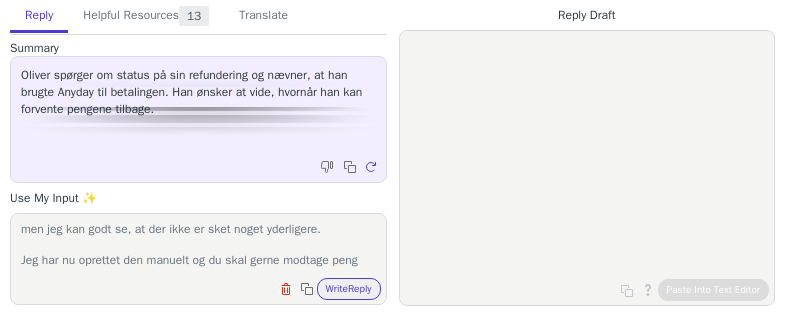 scroll, scrollTop: 32, scrollLeft: 0, axis: vertical 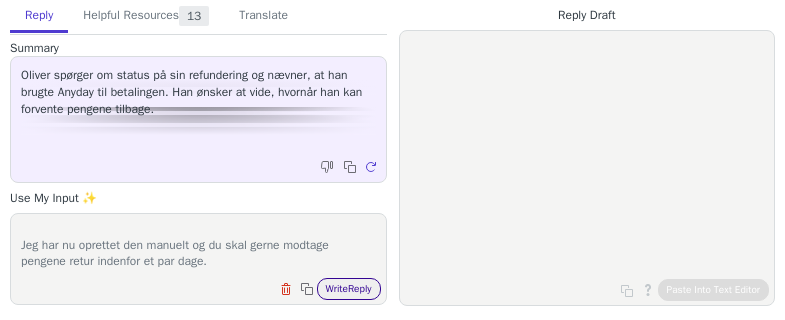 type on "Jeg beklager. Jeg troede at jeg havde oprettet en kreditnota til dig, men jeg kan godt se, at der ikke er sket noget yderligere.
Jeg har nu oprettet den manuelt og du skal gerne modtage pengene retur indenfor et par dage." 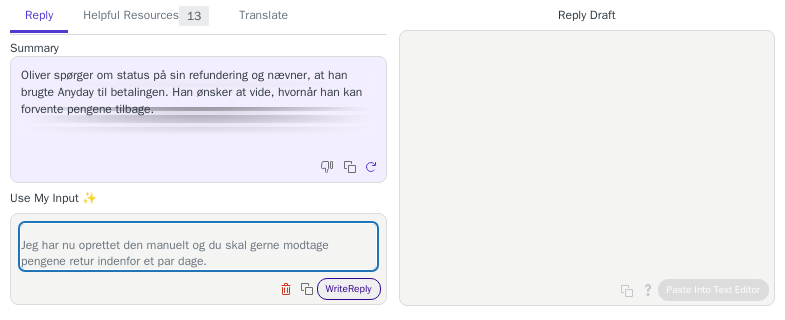 click on "Write  Reply" at bounding box center (349, 289) 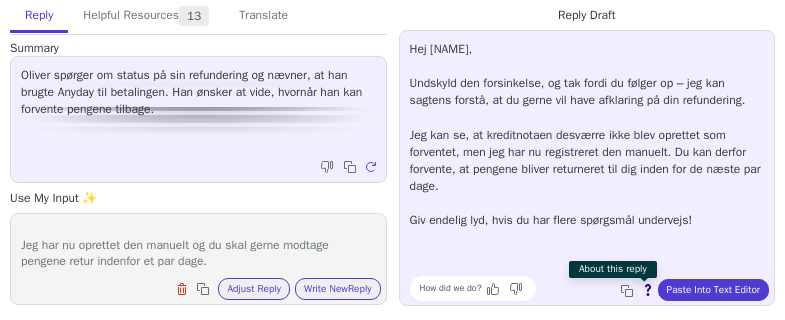 click at bounding box center (650, 292) 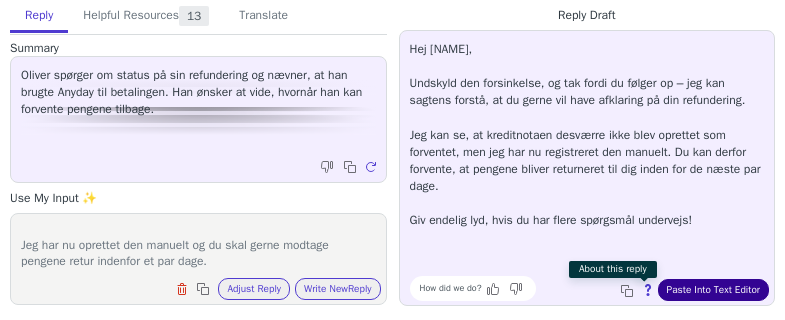 click on "Paste Into Text Editor" at bounding box center (713, 290) 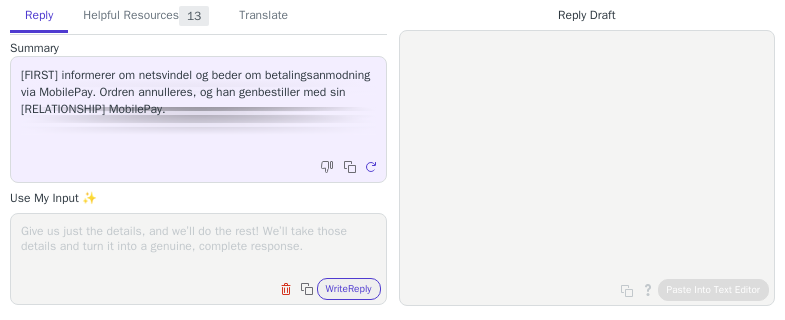scroll, scrollTop: 0, scrollLeft: 0, axis: both 